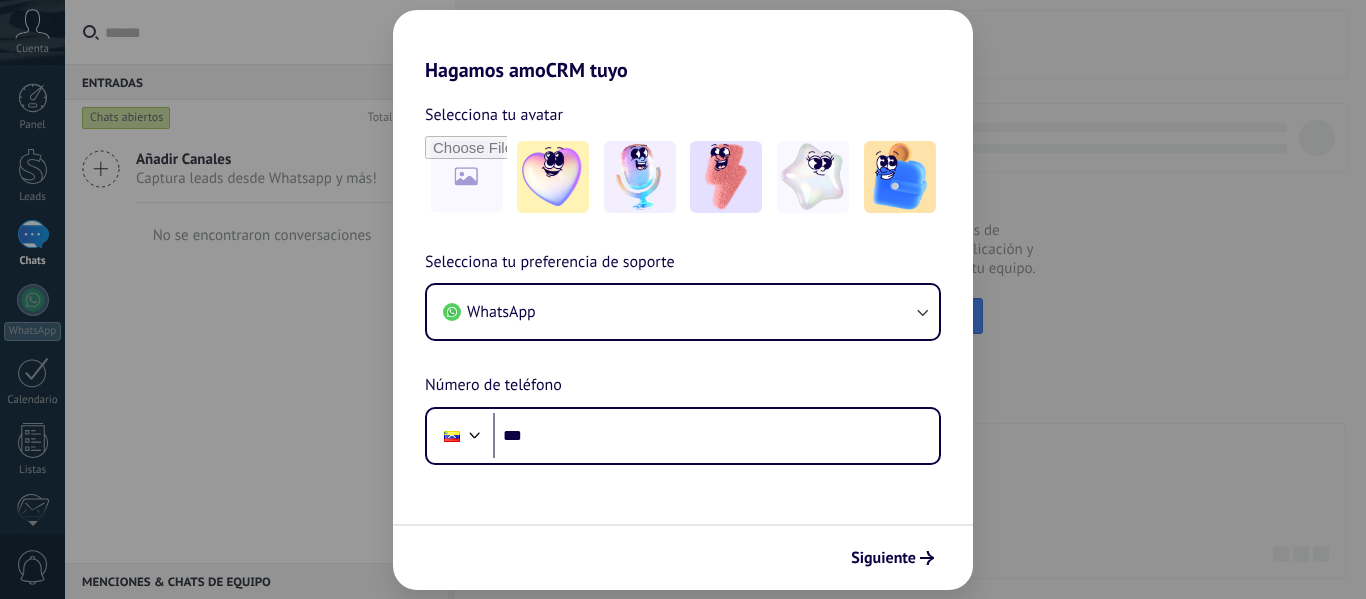 scroll, scrollTop: 0, scrollLeft: 0, axis: both 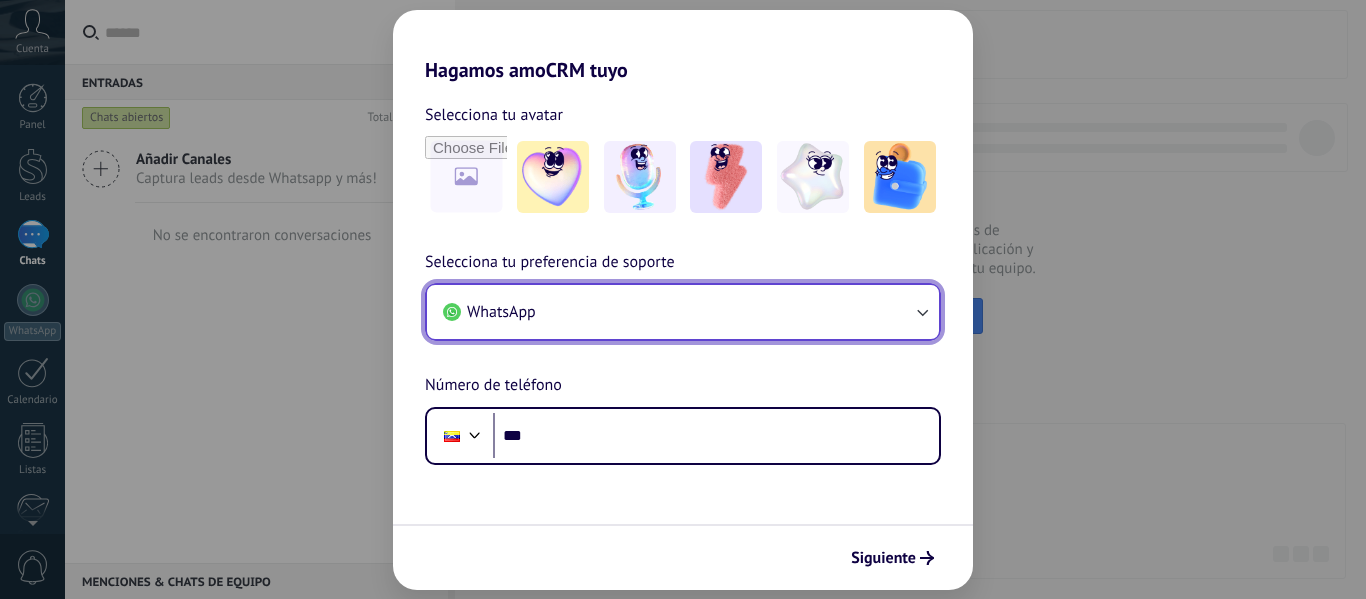 click on "WhatsApp" at bounding box center [683, 312] 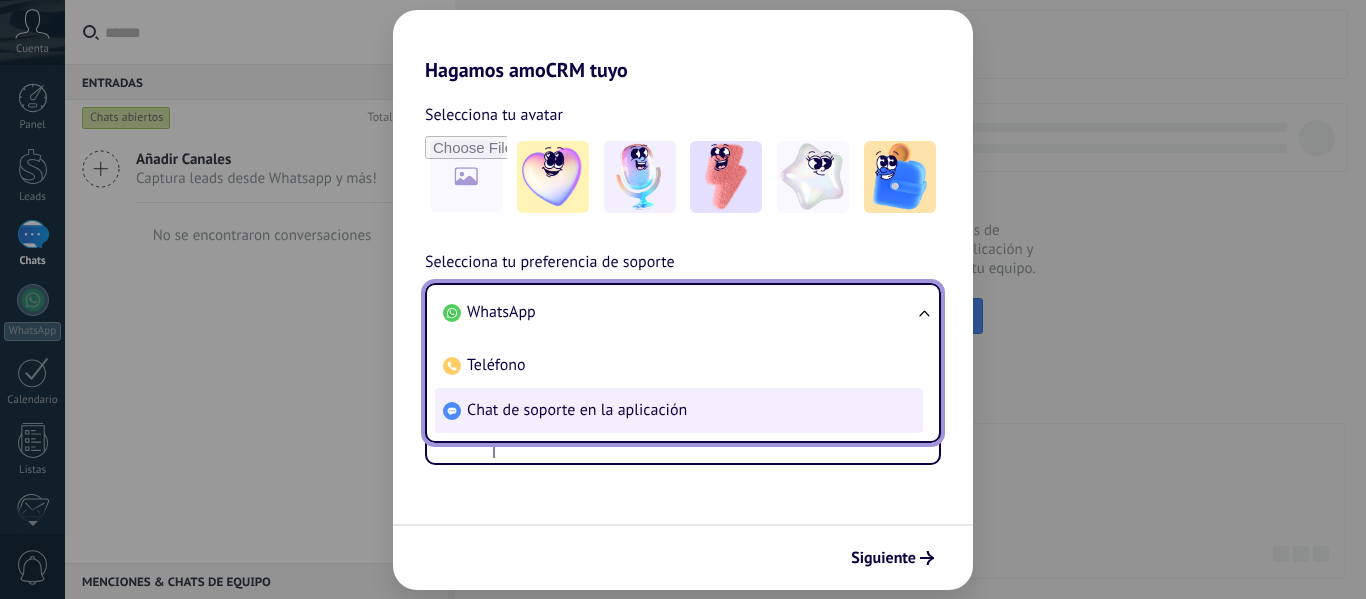 click on "Chat de soporte en la aplicación" at bounding box center [577, 410] 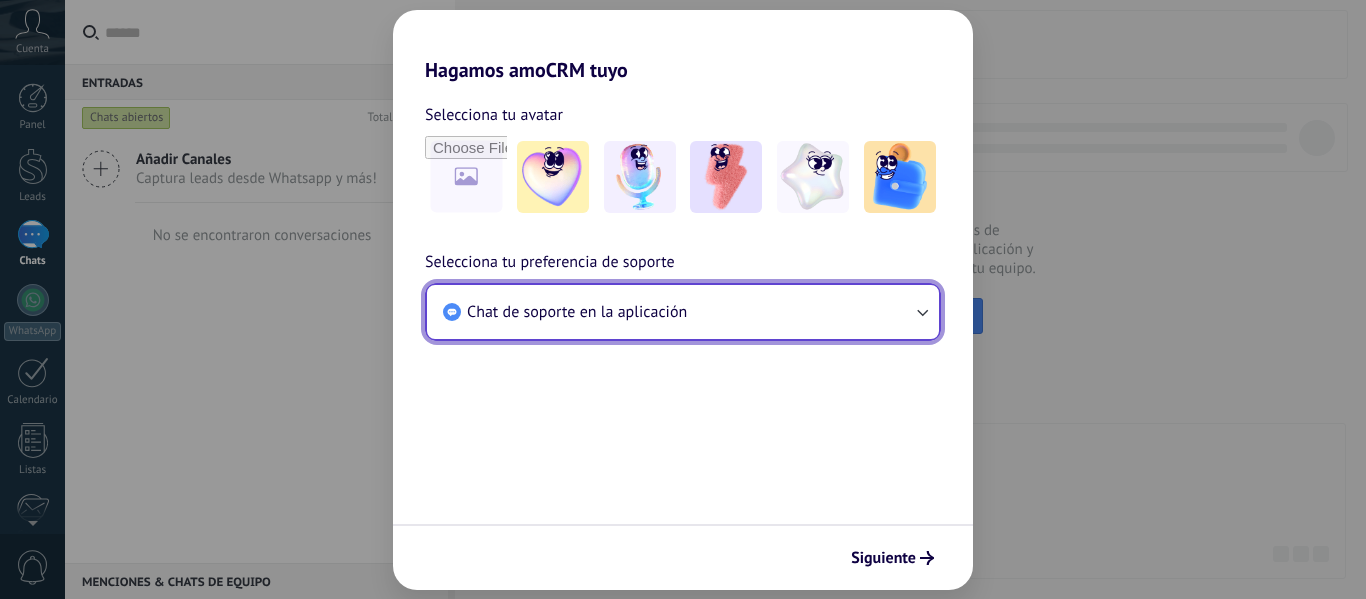 click on "Chat de soporte en la aplicación" at bounding box center (577, 312) 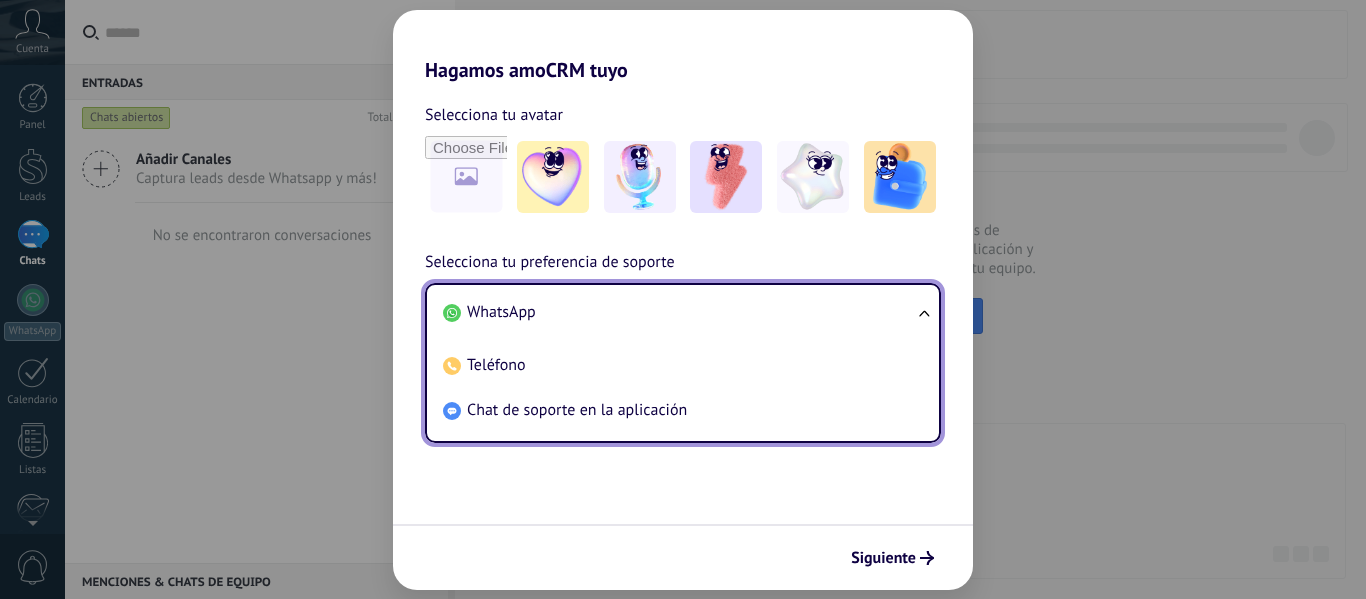 click on "WhatsApp" at bounding box center (679, 312) 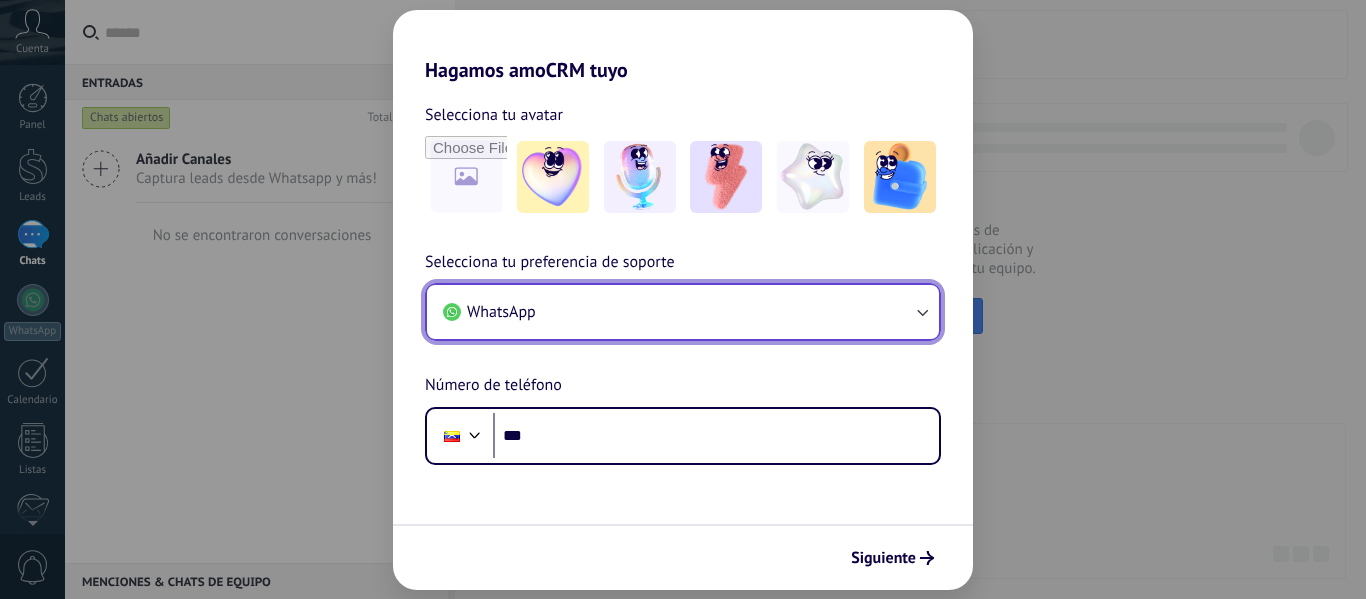 click on "WhatsApp" at bounding box center [501, 312] 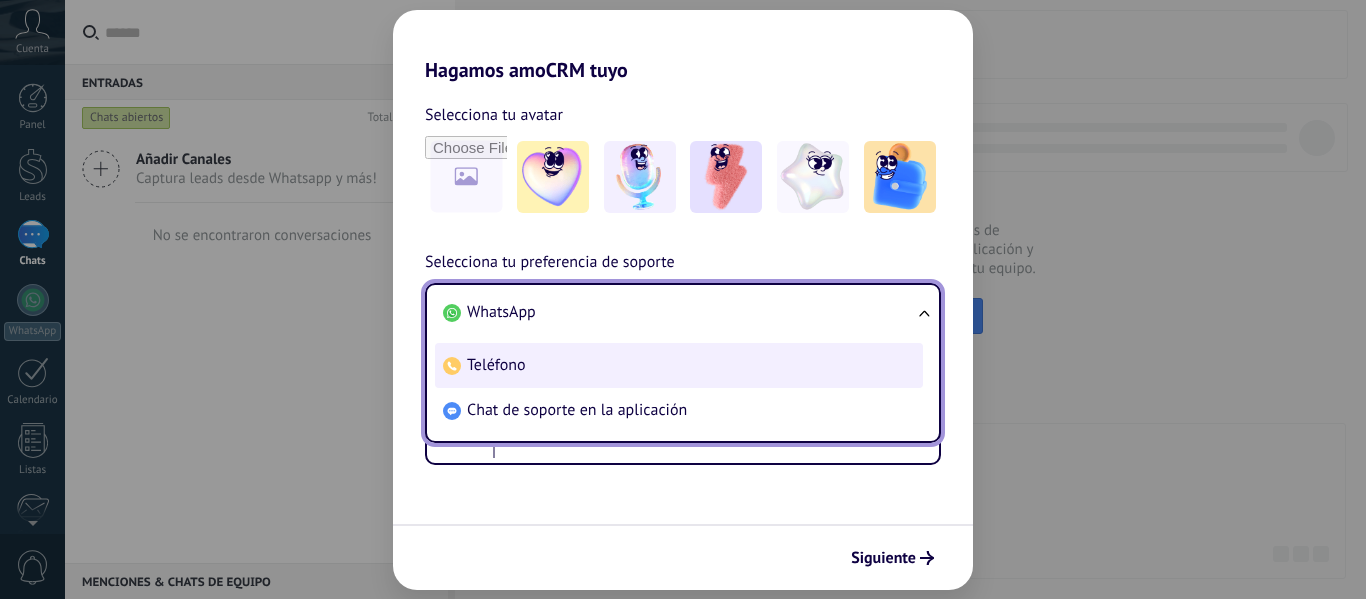 click on "Teléfono" at bounding box center (496, 365) 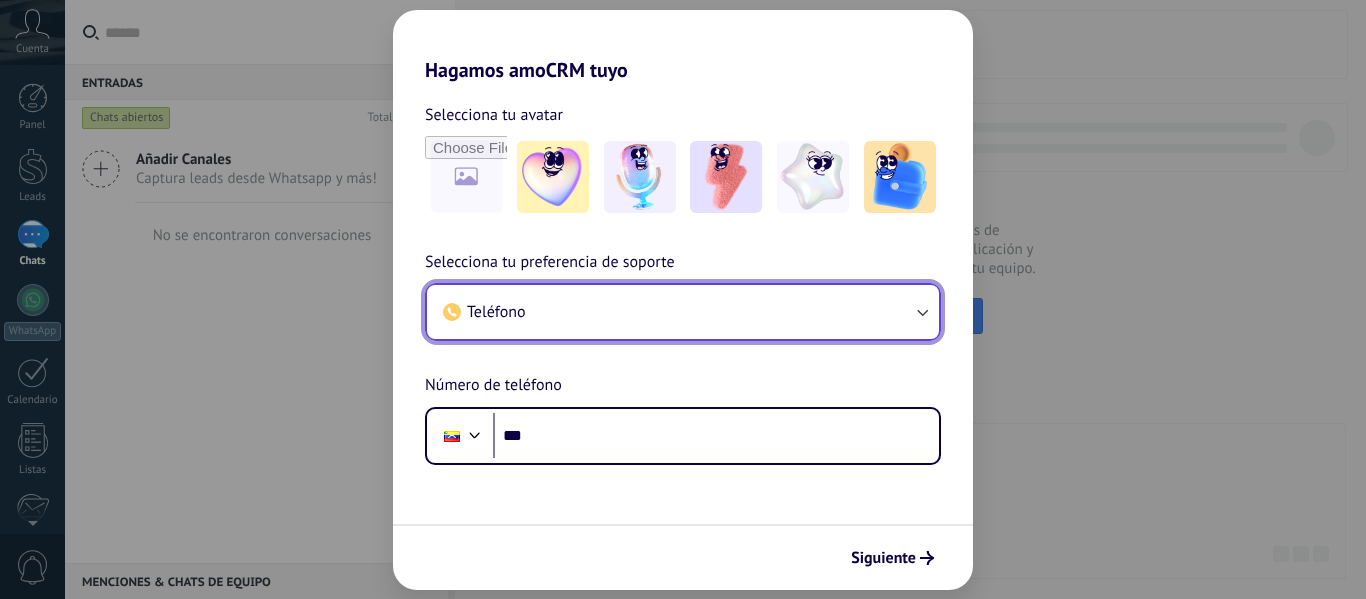 click on "Teléfono" at bounding box center (683, 312) 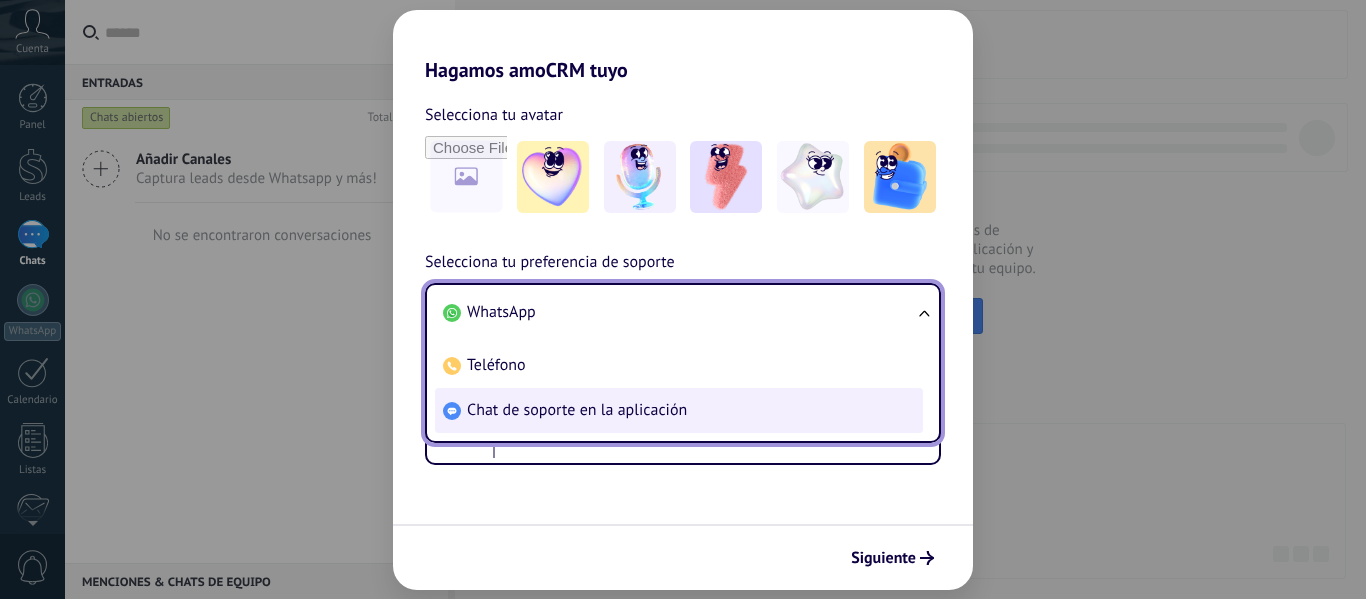 click on "Chat de soporte en la aplicación" at bounding box center (577, 410) 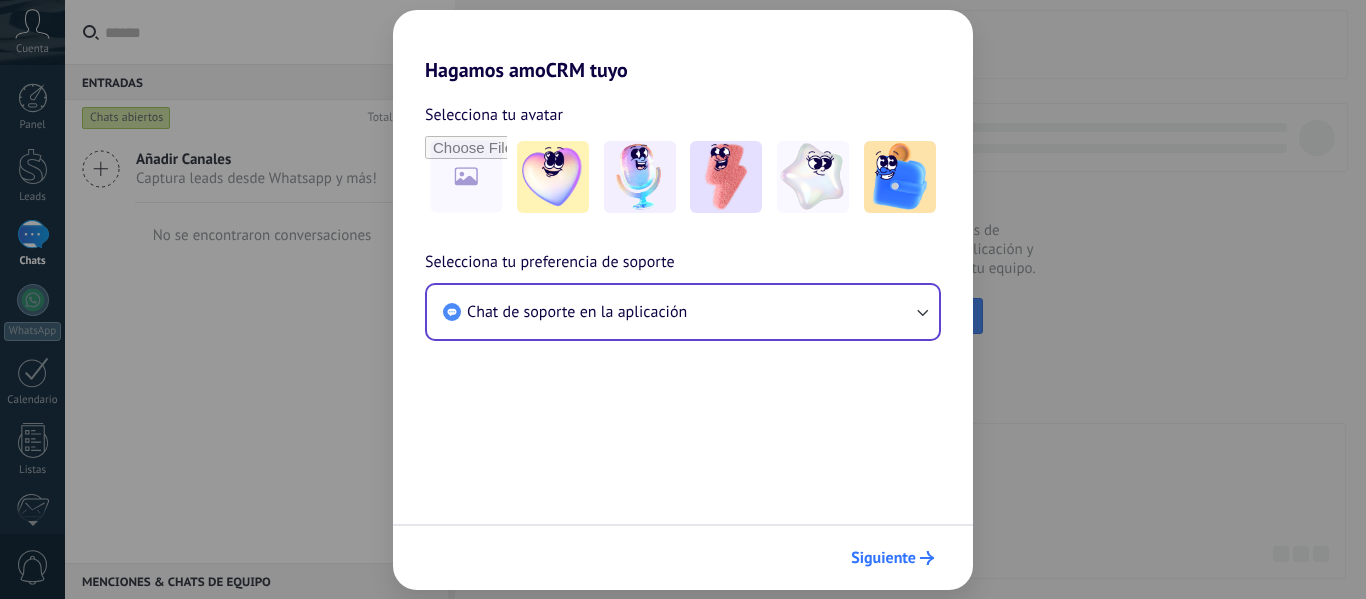 click on "Siguiente" at bounding box center [883, 558] 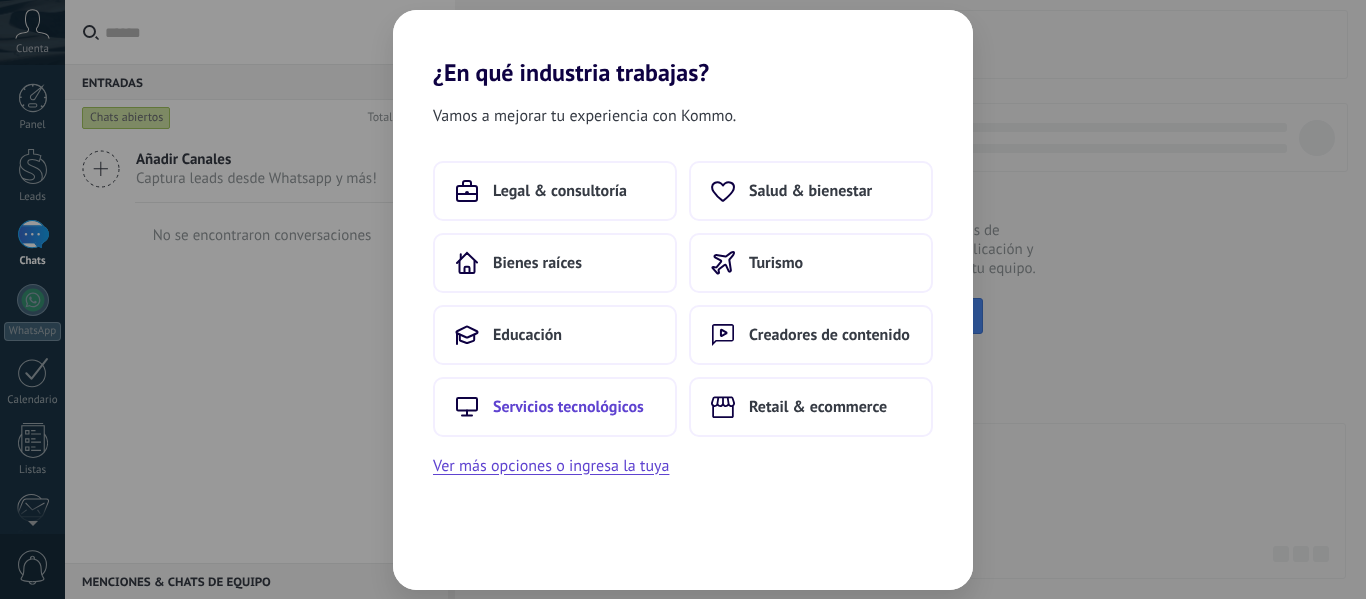 click on "Servicios tecnológicos" at bounding box center [568, 407] 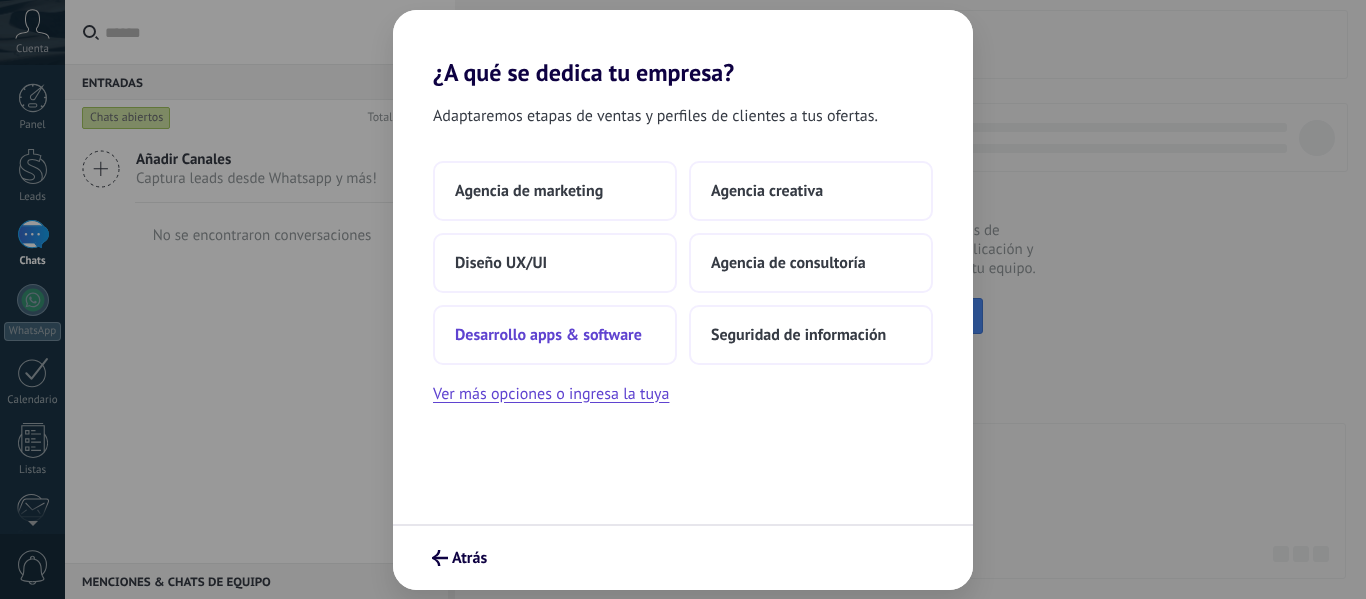 click on "Desarrollo apps & software" at bounding box center [548, 335] 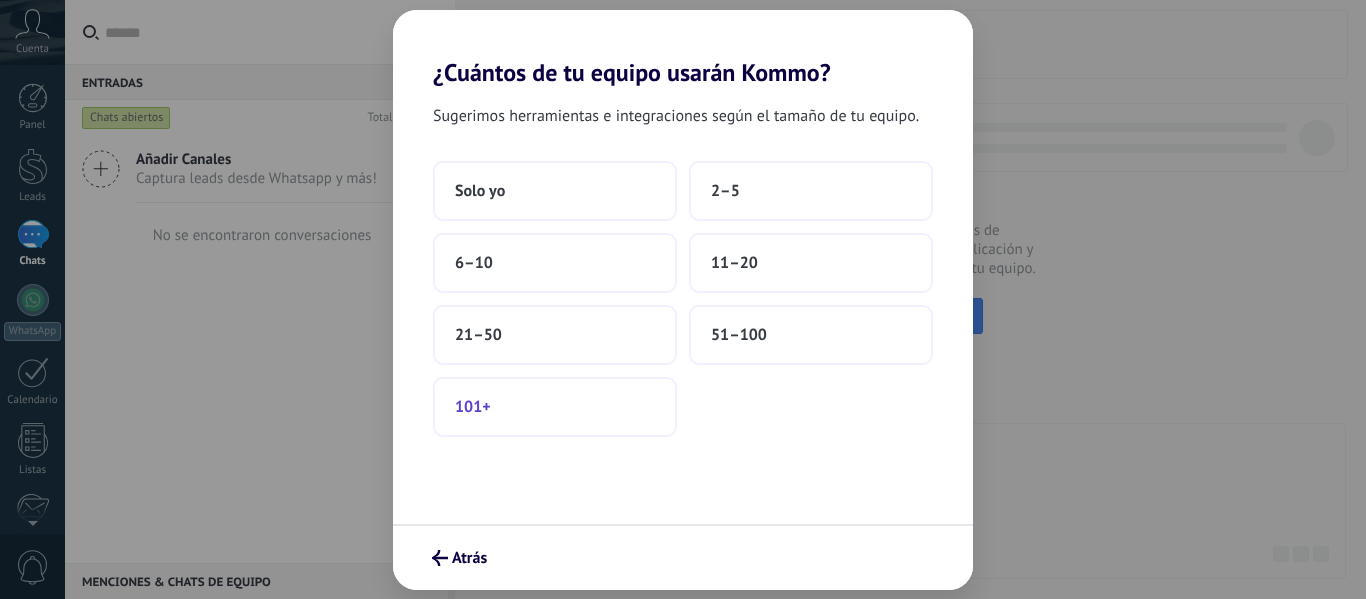 click on "101+" at bounding box center (555, 407) 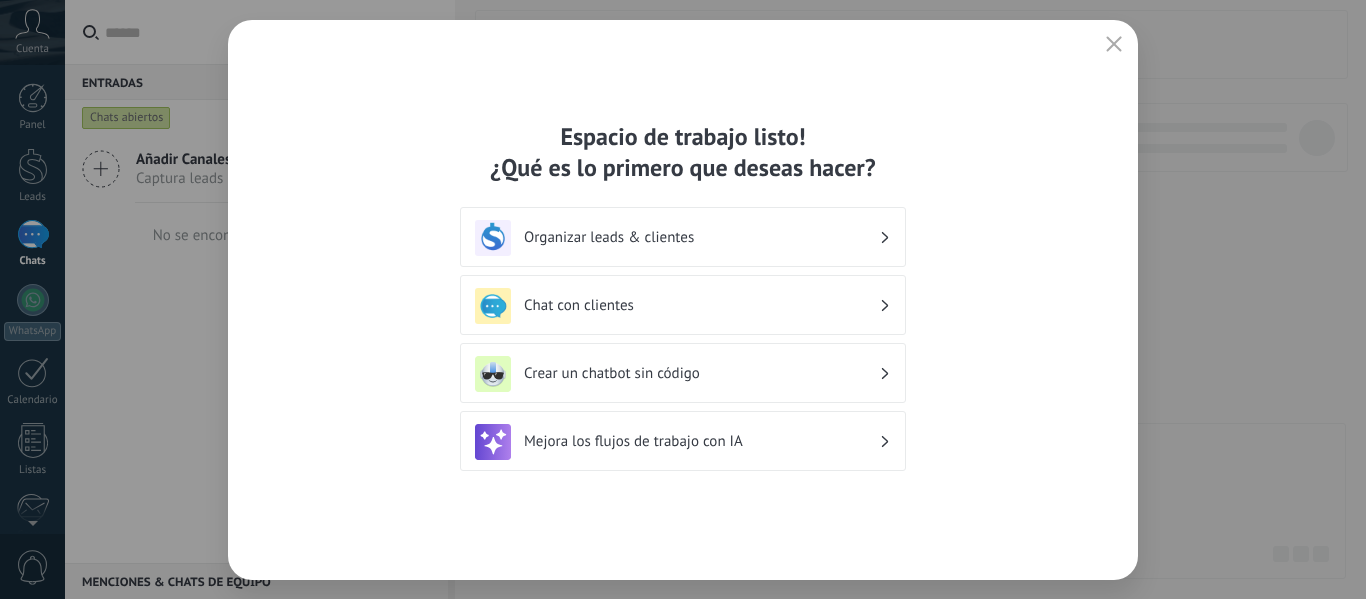 click 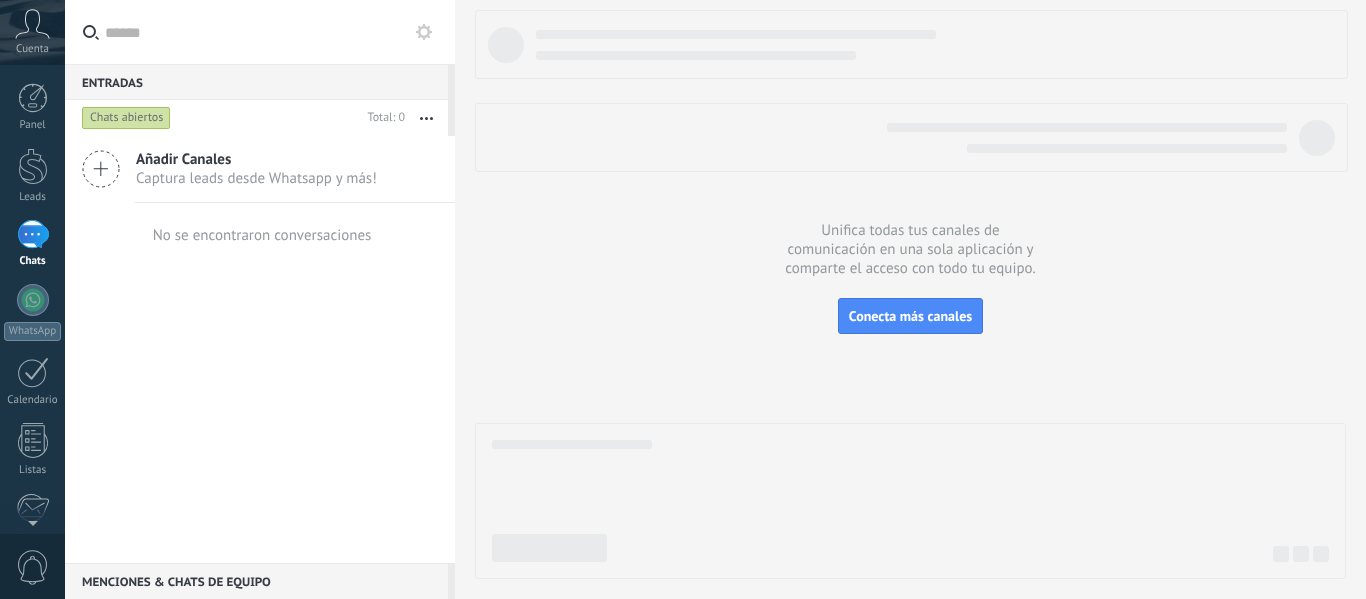 scroll, scrollTop: 233, scrollLeft: 0, axis: vertical 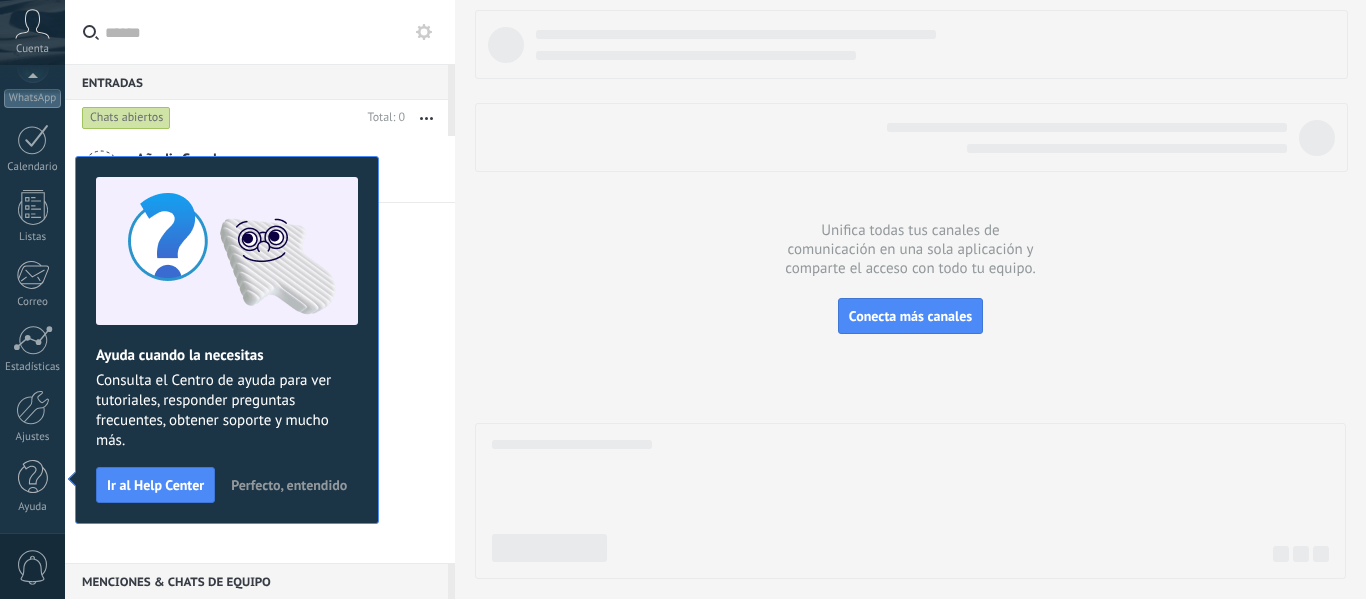 click on "Perfecto, entendido" at bounding box center [289, 485] 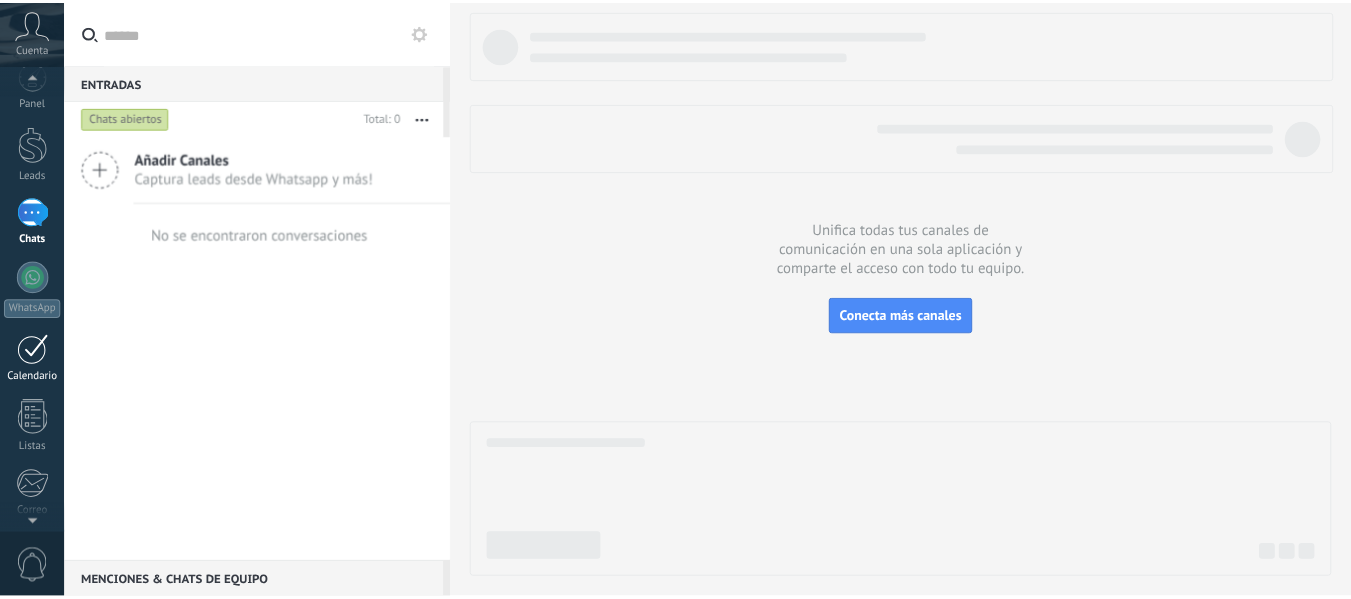 scroll, scrollTop: 0, scrollLeft: 0, axis: both 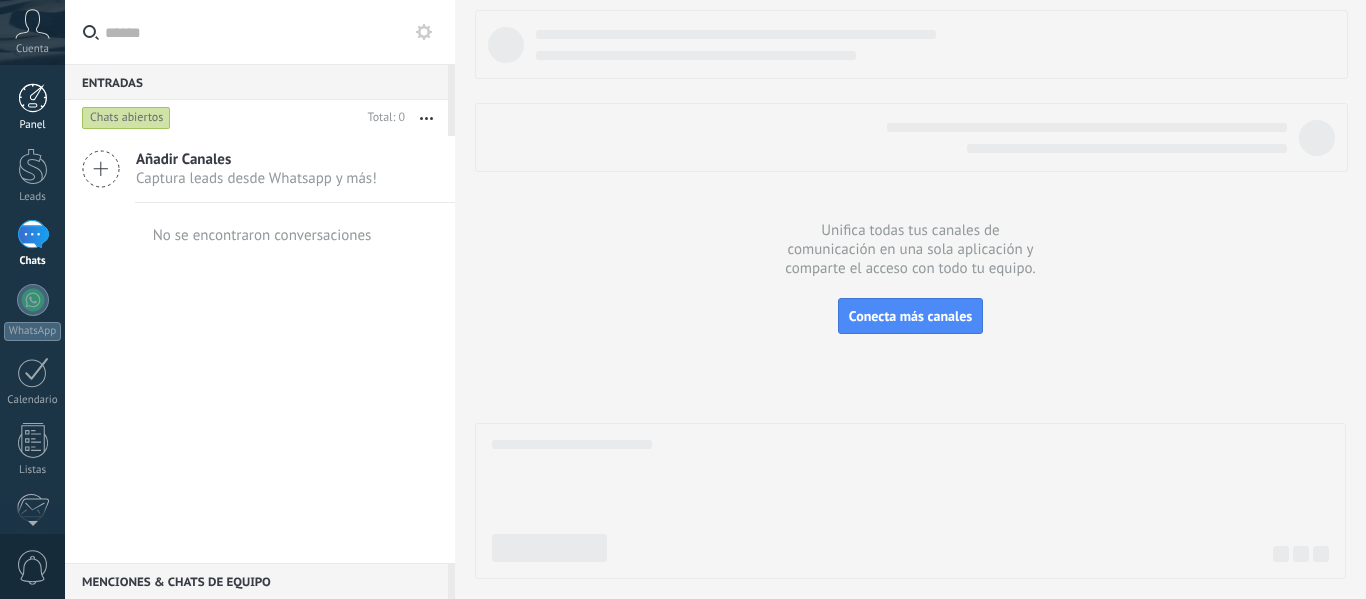 click at bounding box center (33, 98) 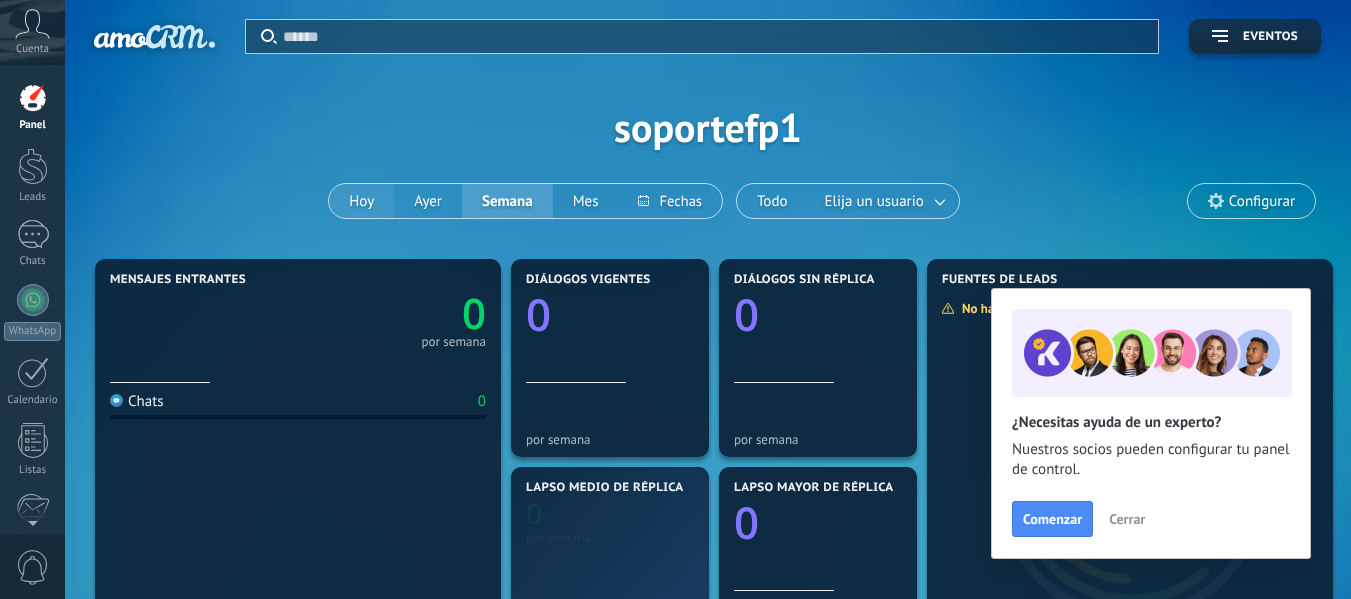 click on "Hoy" at bounding box center [361, 201] 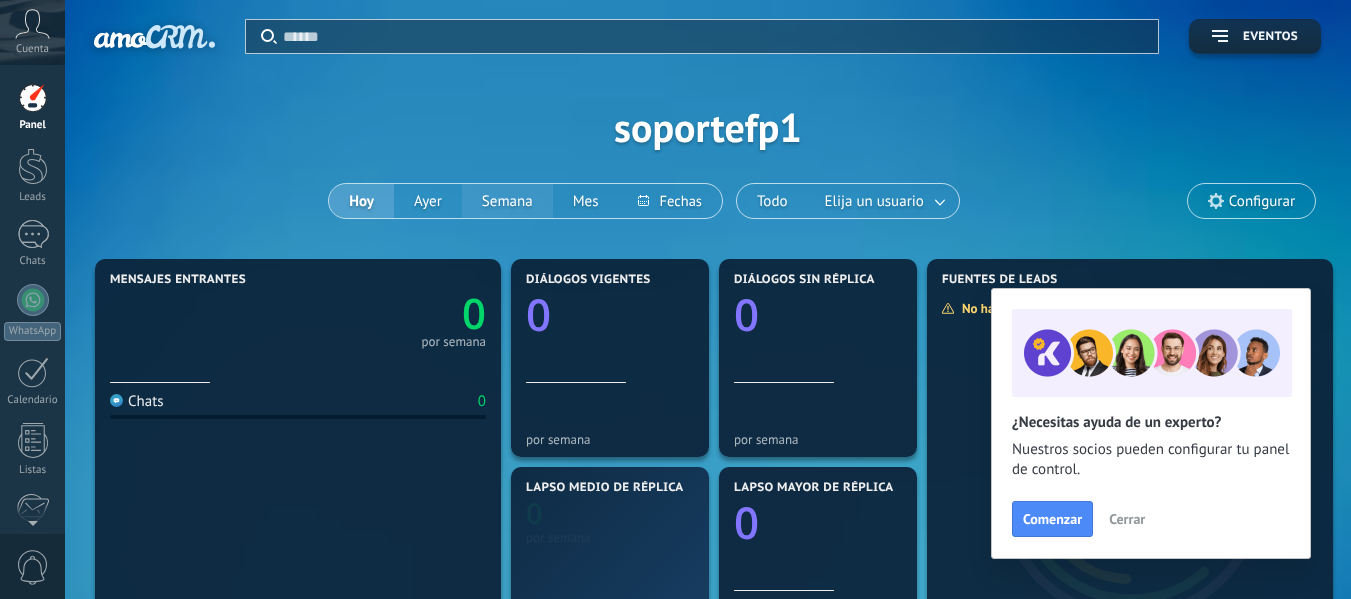 click on "Semana" at bounding box center (507, 201) 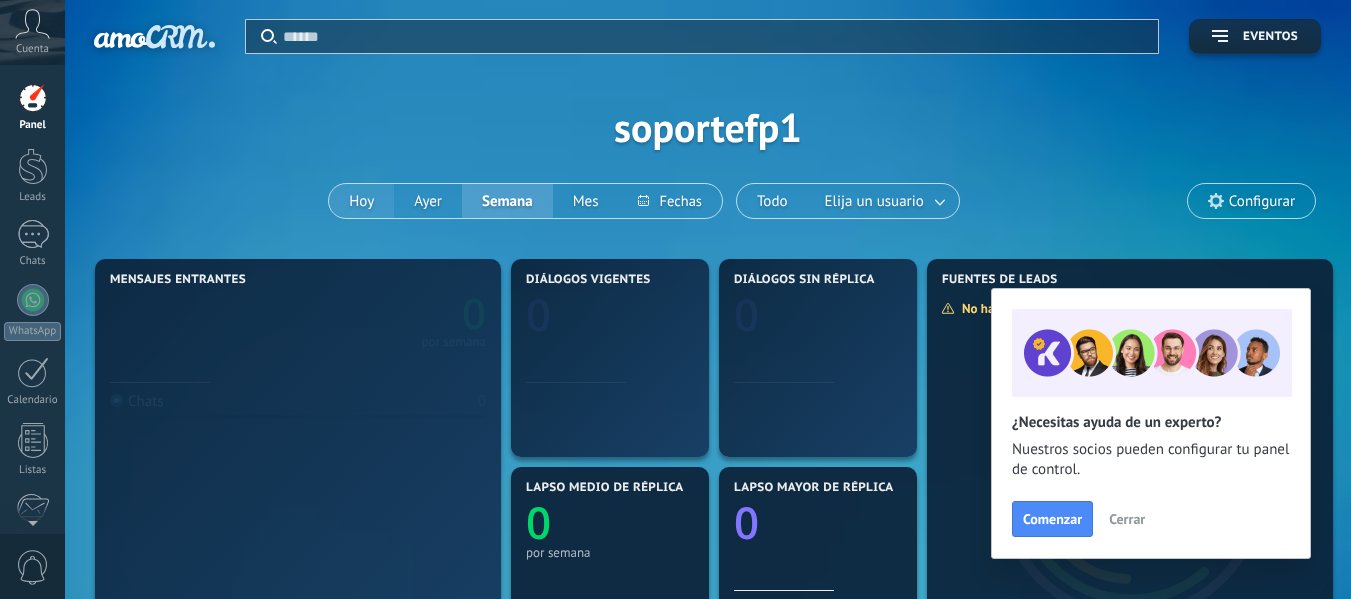 click on "Hoy" at bounding box center (361, 201) 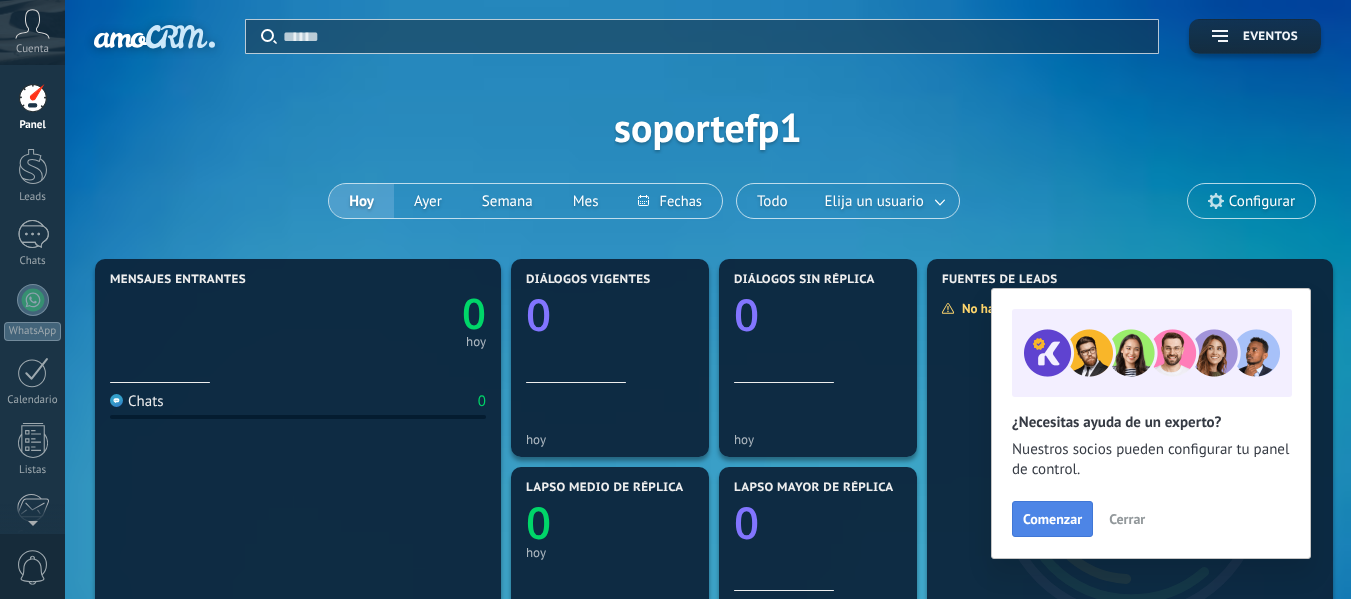 click on "Comenzar" at bounding box center [1052, 519] 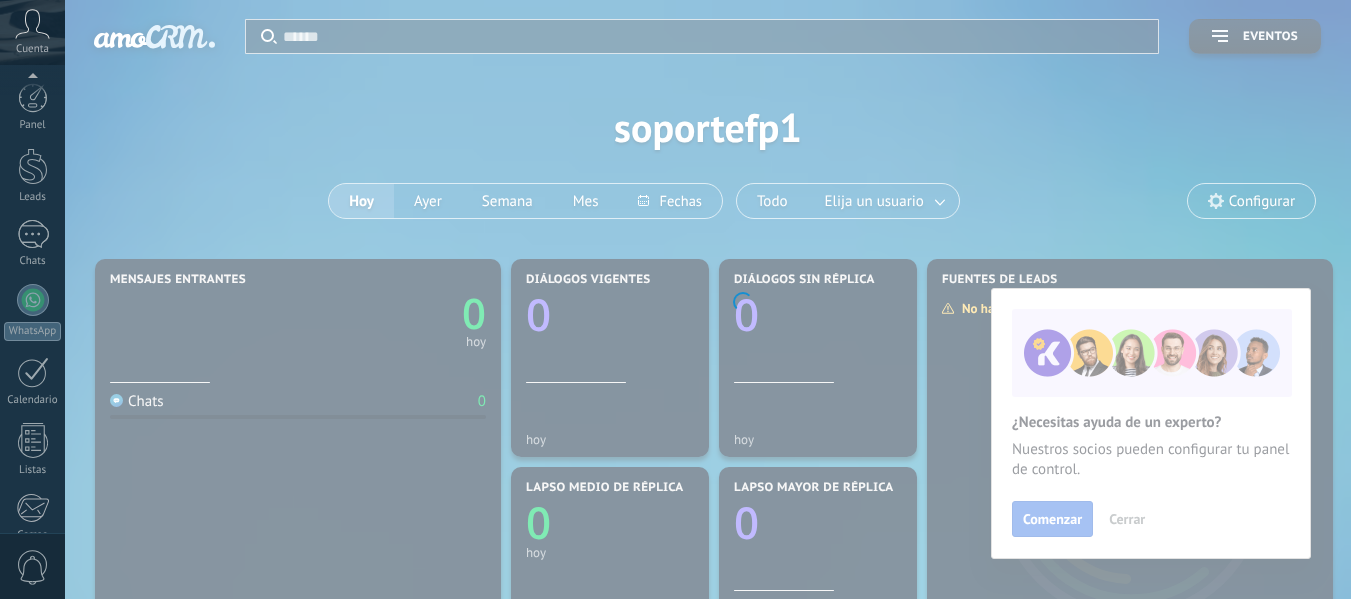 scroll, scrollTop: 233, scrollLeft: 0, axis: vertical 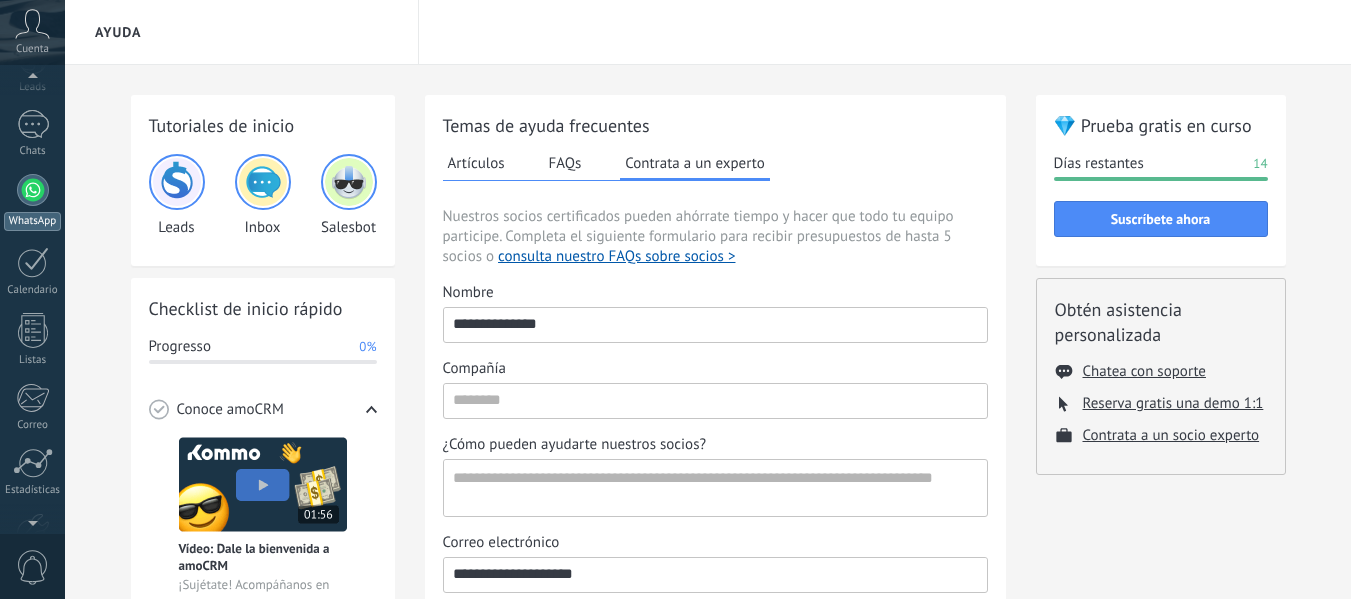 click at bounding box center (33, 190) 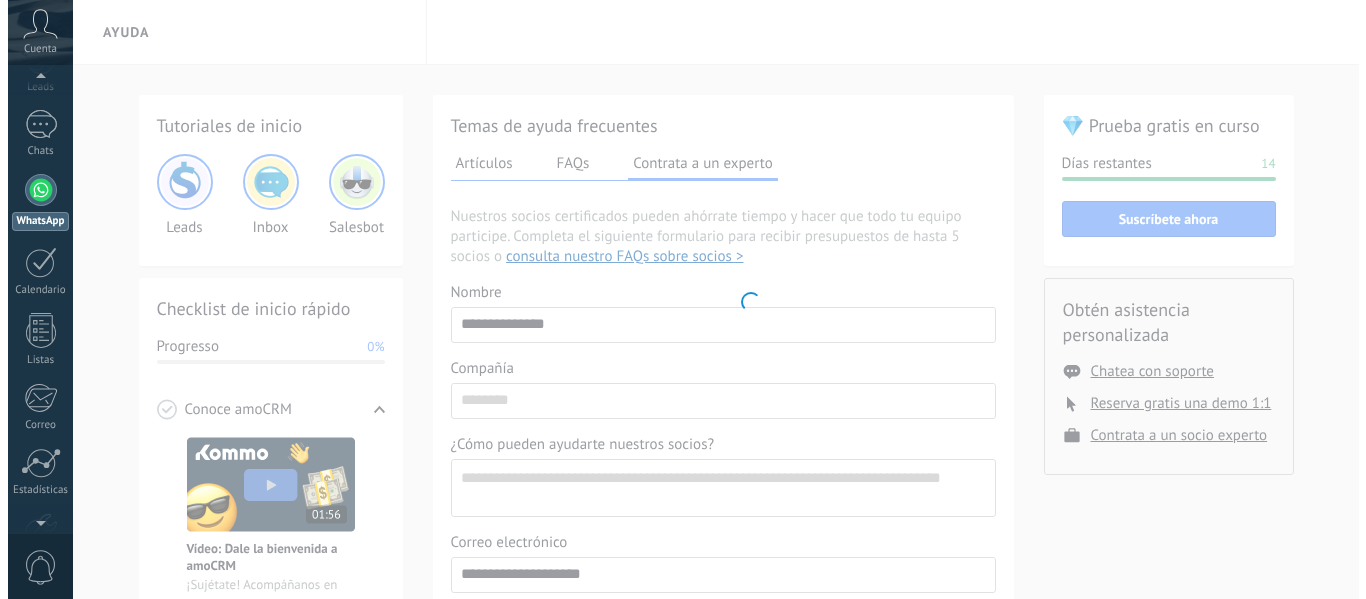 scroll, scrollTop: 0, scrollLeft: 0, axis: both 